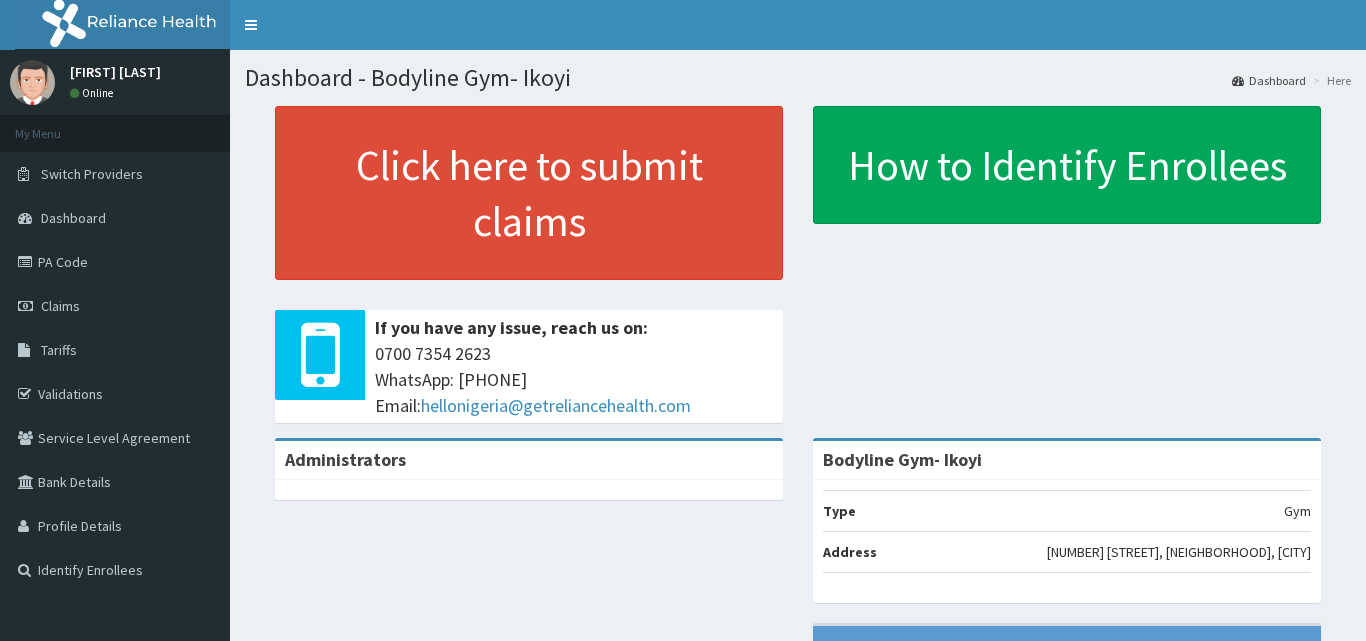scroll, scrollTop: 0, scrollLeft: 0, axis: both 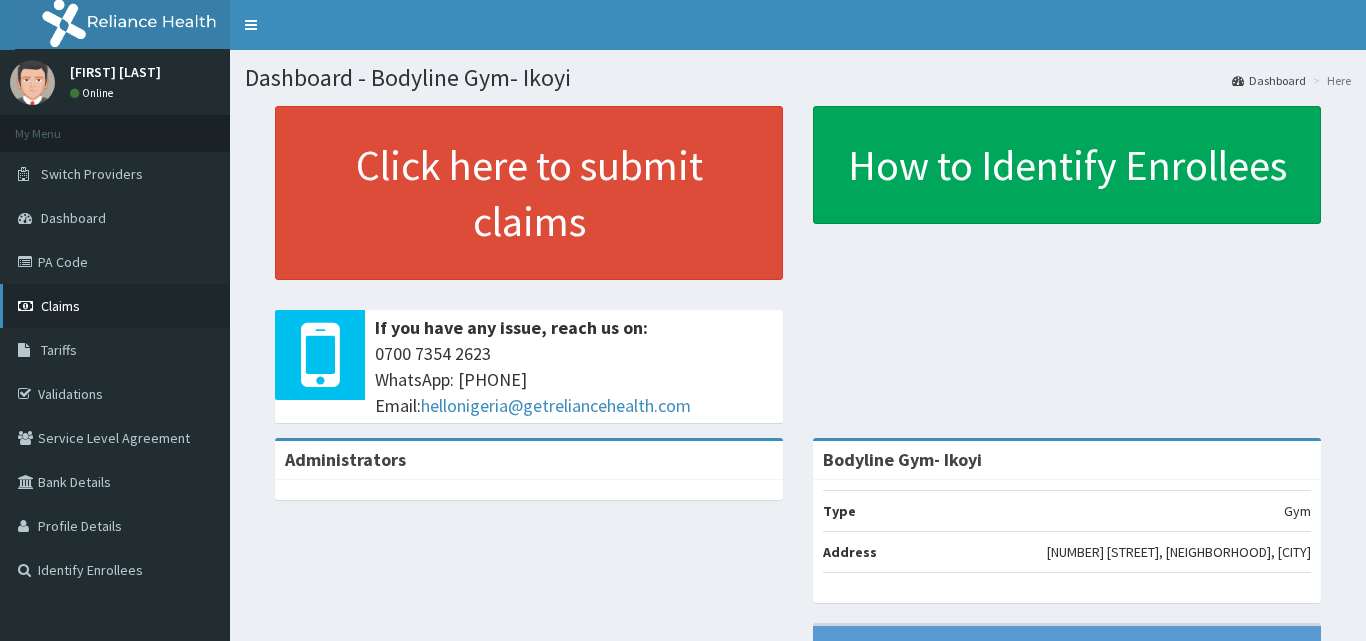 click on "Claims" at bounding box center (60, 306) 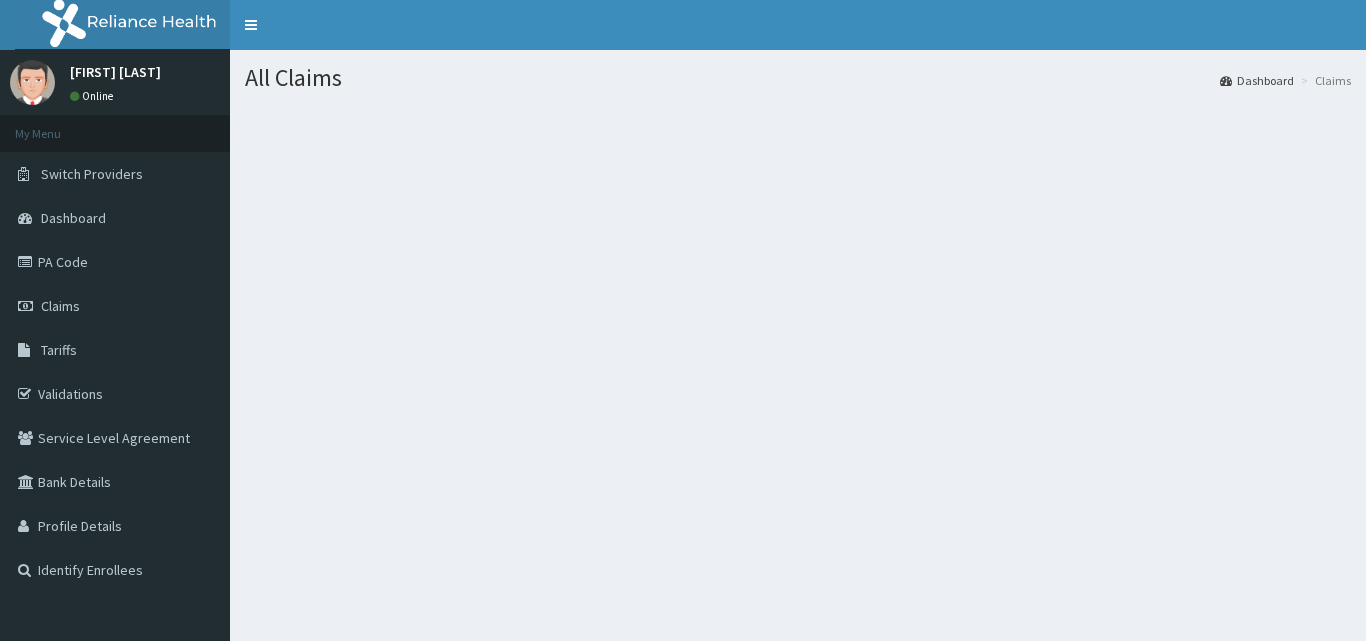 scroll, scrollTop: 0, scrollLeft: 0, axis: both 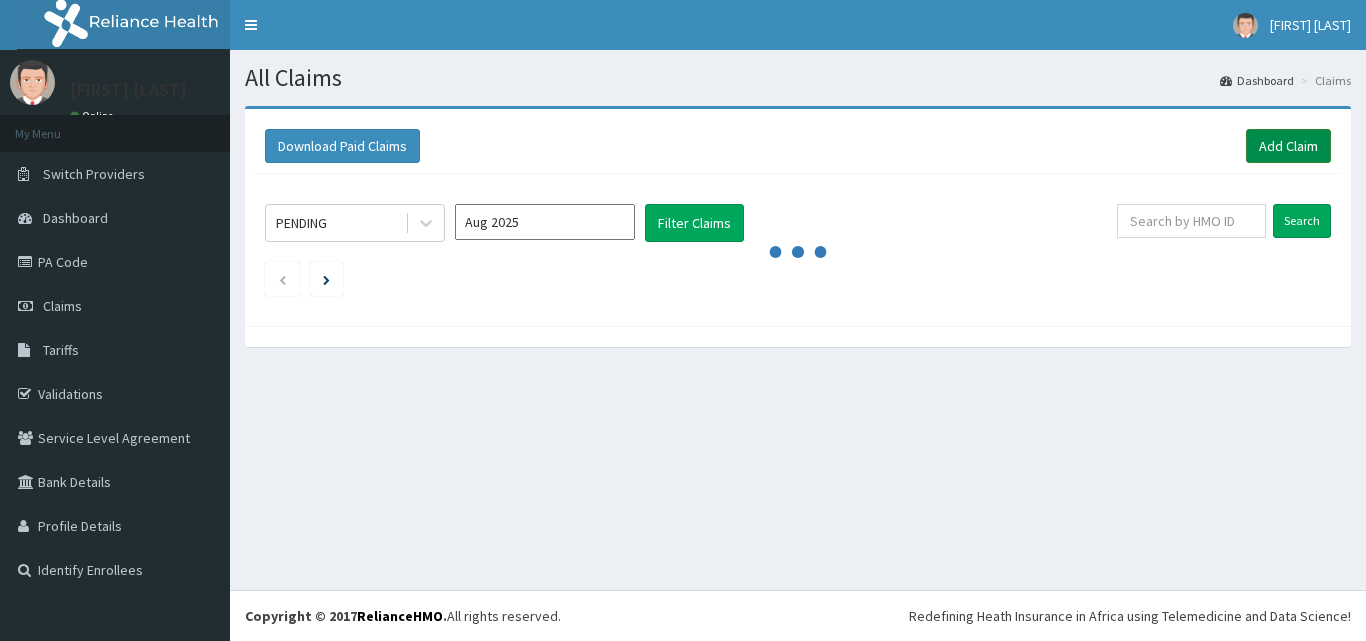 click on "Add Claim" at bounding box center [1288, 146] 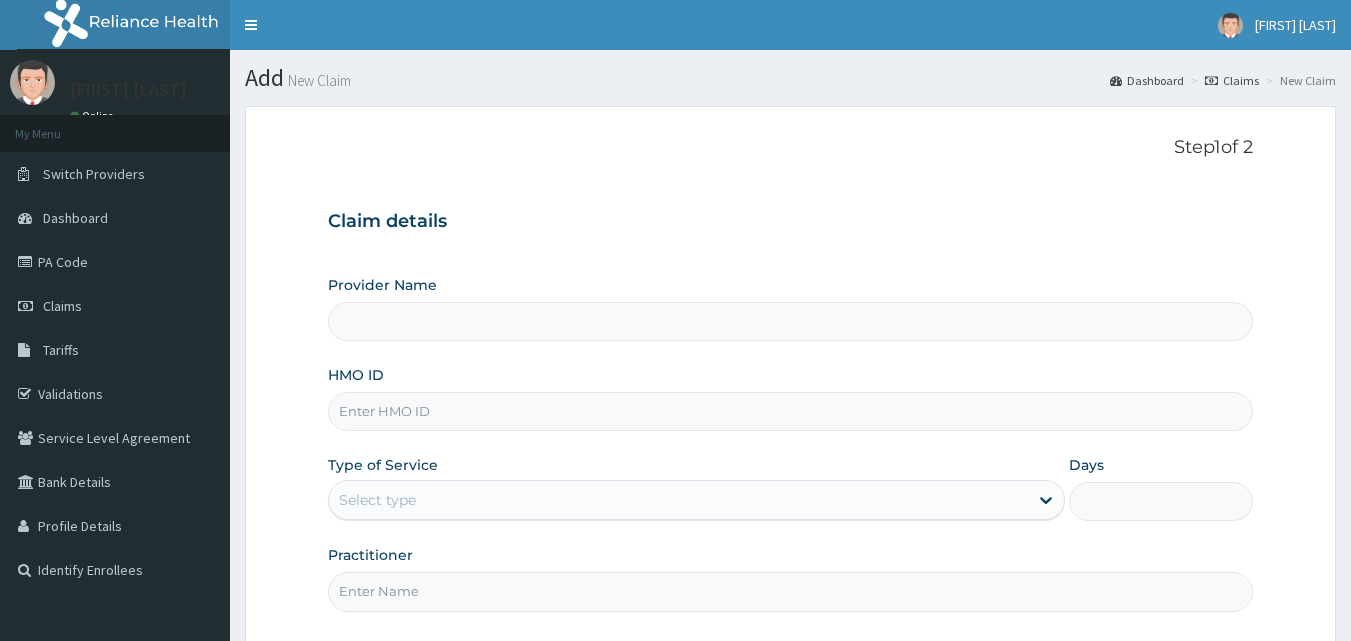 scroll, scrollTop: 0, scrollLeft: 0, axis: both 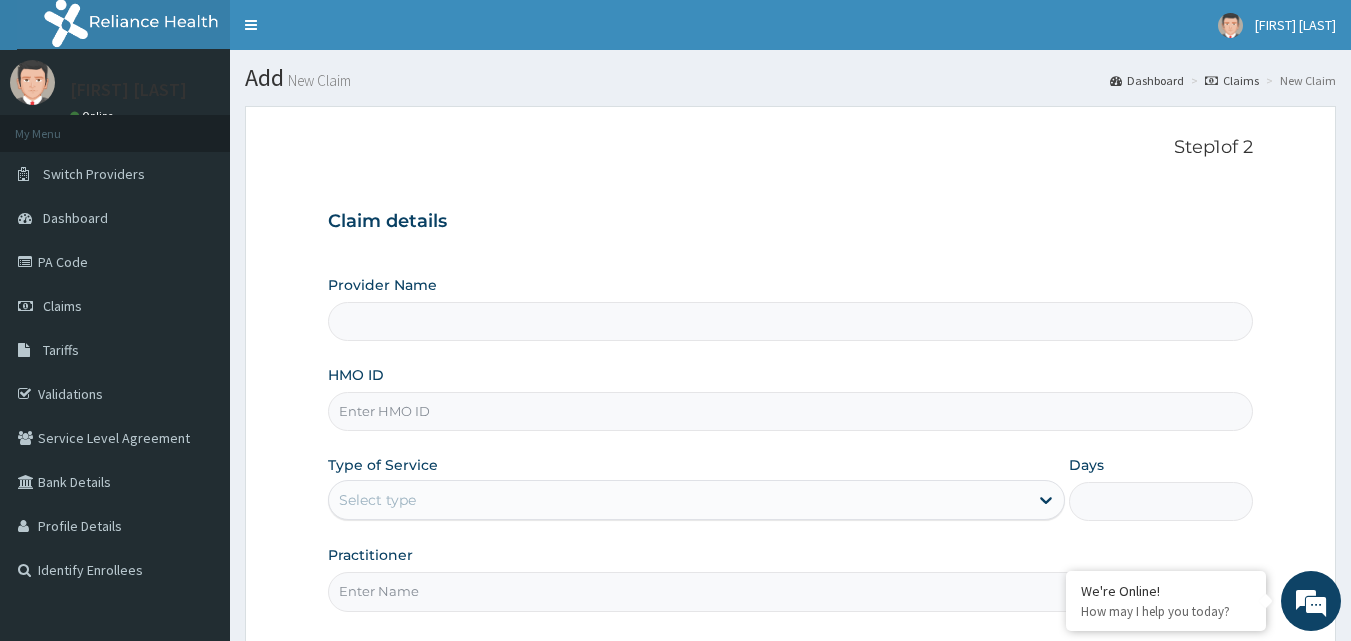 type on "Bodyline Gym- Ikoyi" 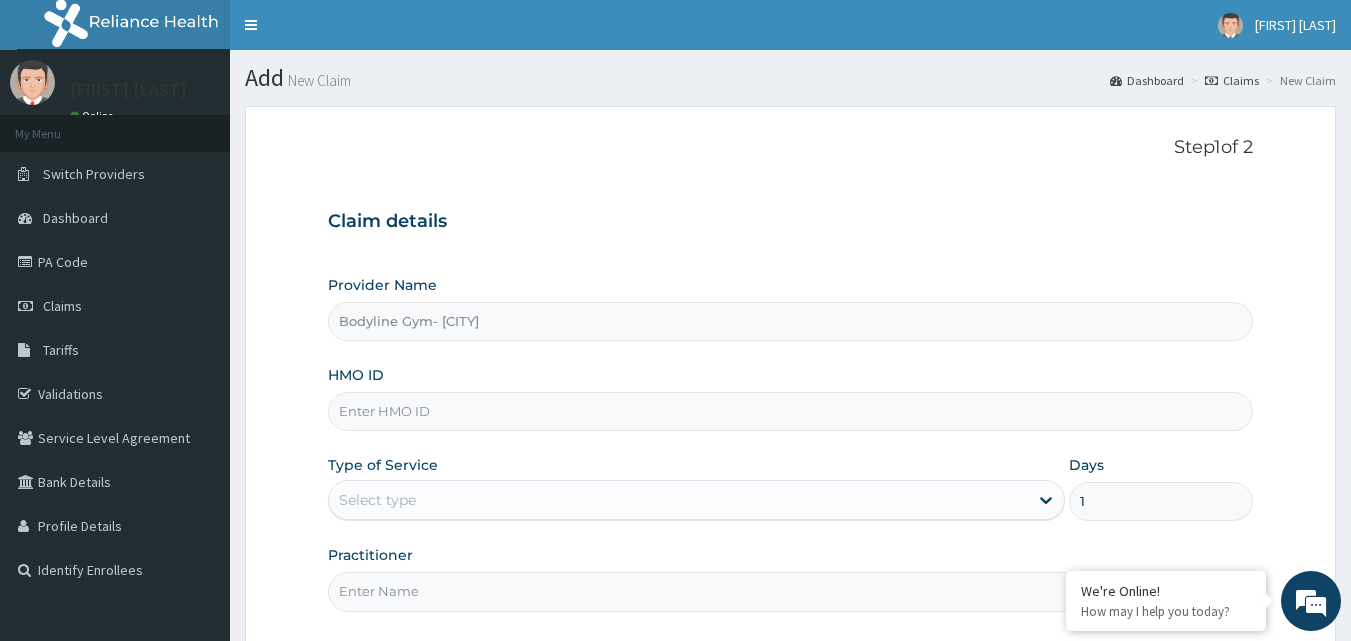 click on "HMO ID" at bounding box center (791, 411) 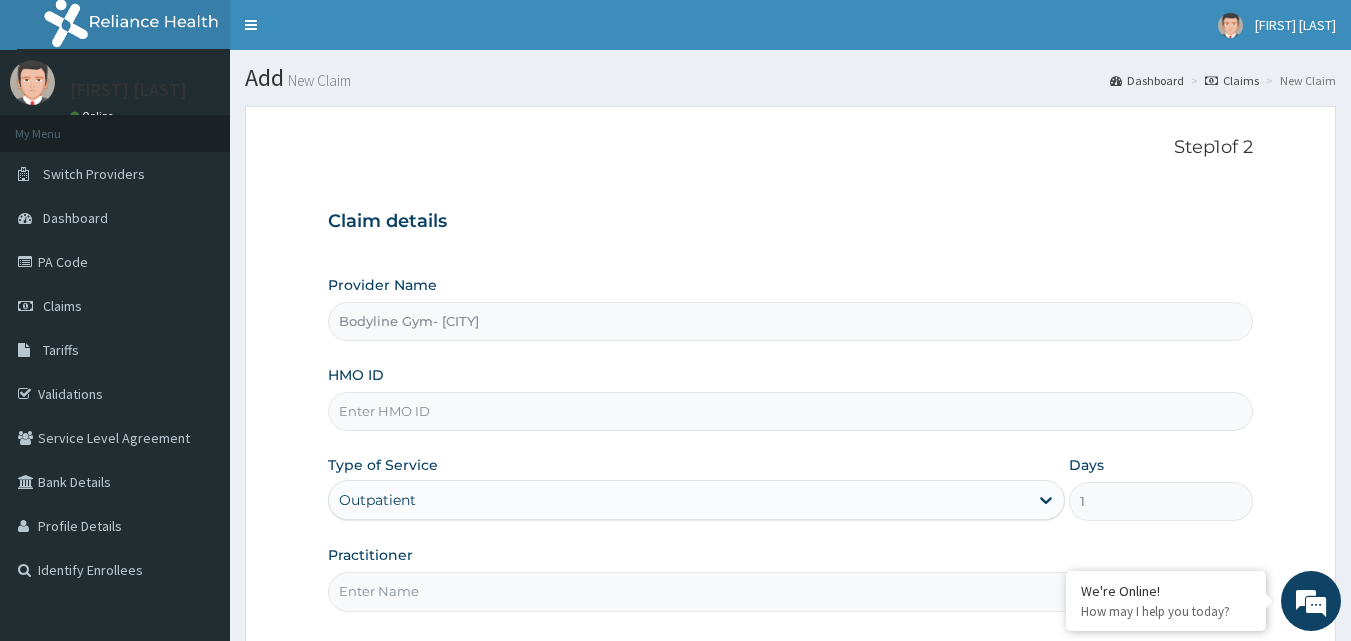 paste on "BPN/10119/A" 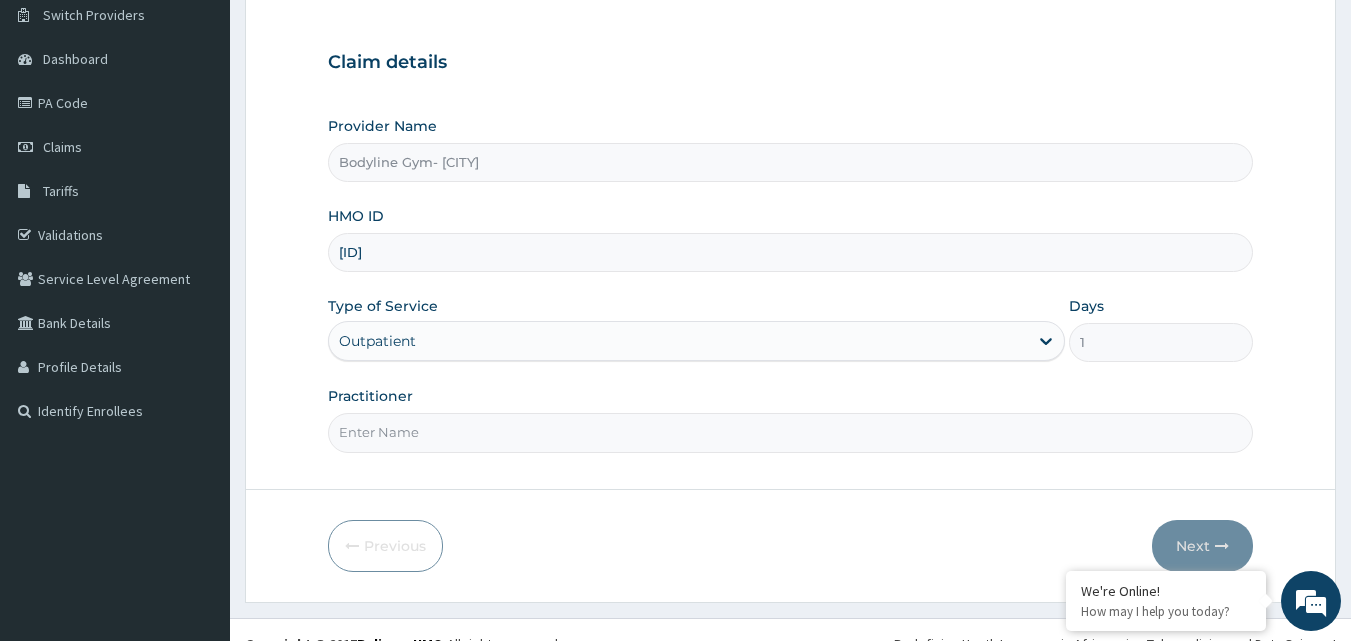 scroll, scrollTop: 187, scrollLeft: 0, axis: vertical 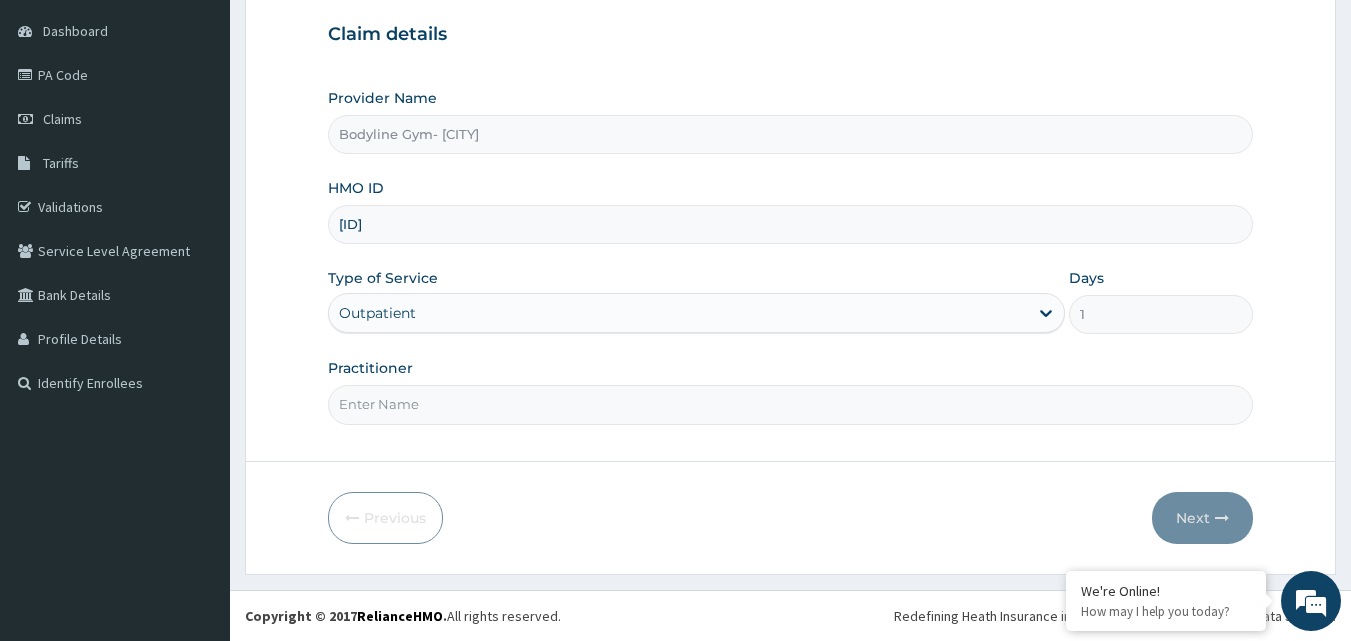 type on "BPN/10119/A" 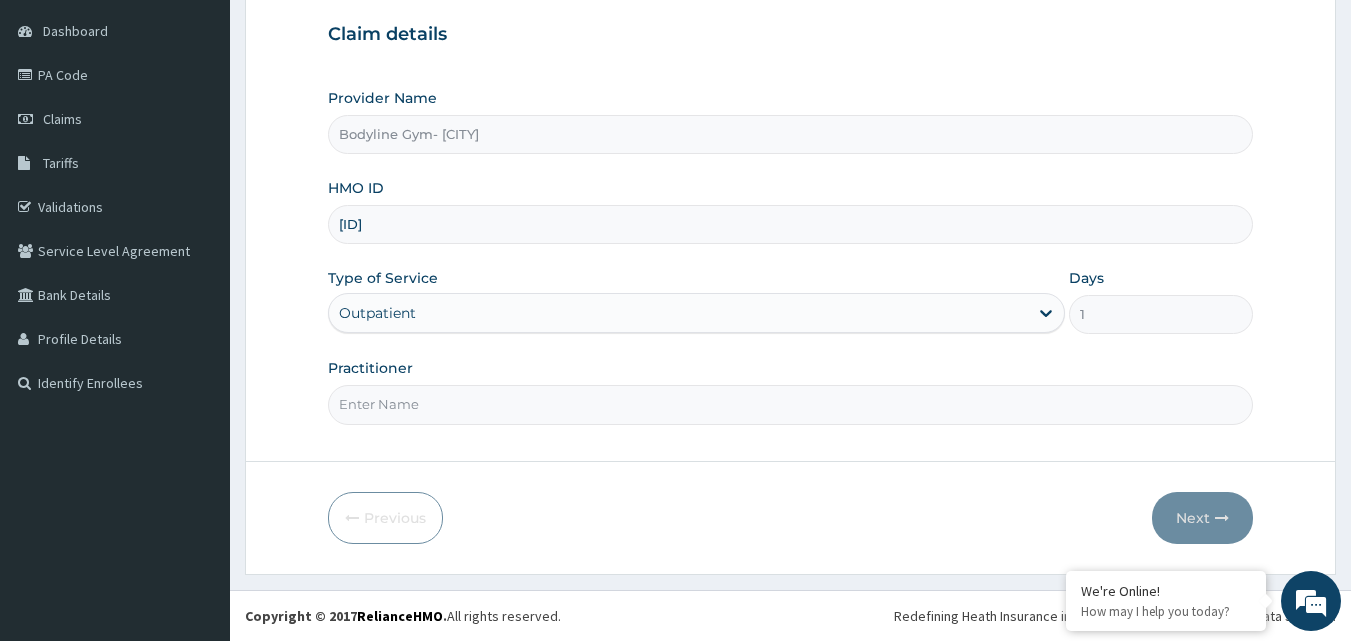 type on "D" 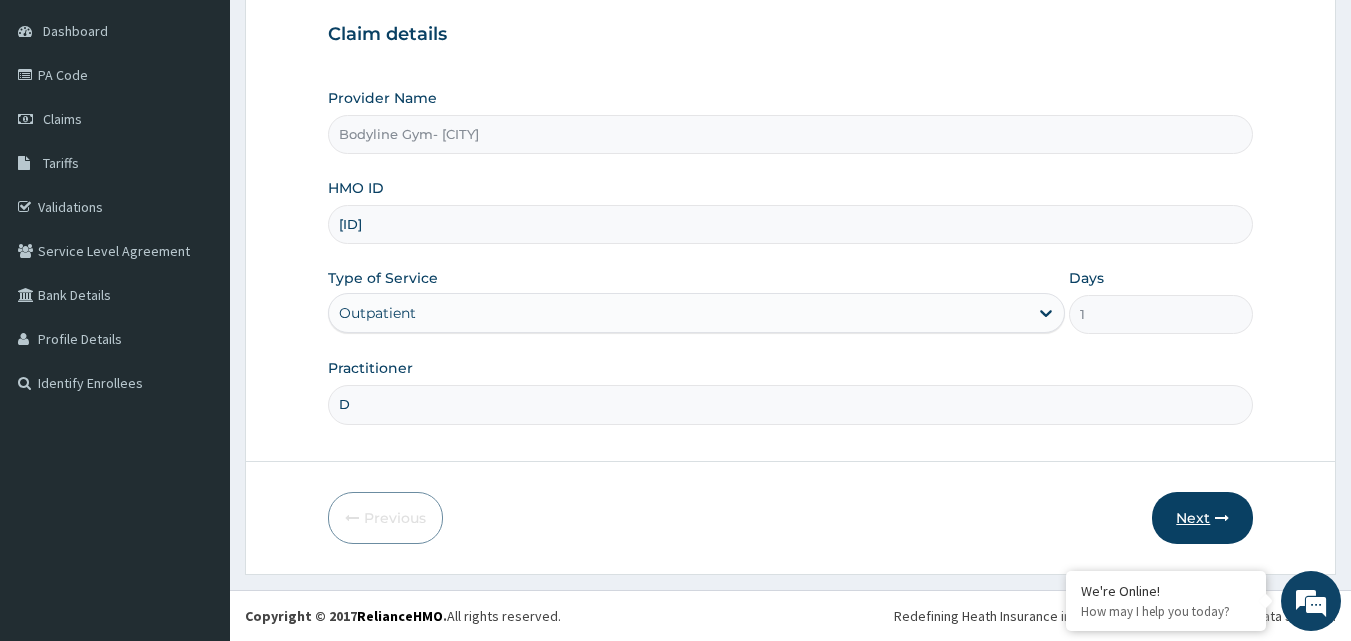click on "Next" at bounding box center (1202, 518) 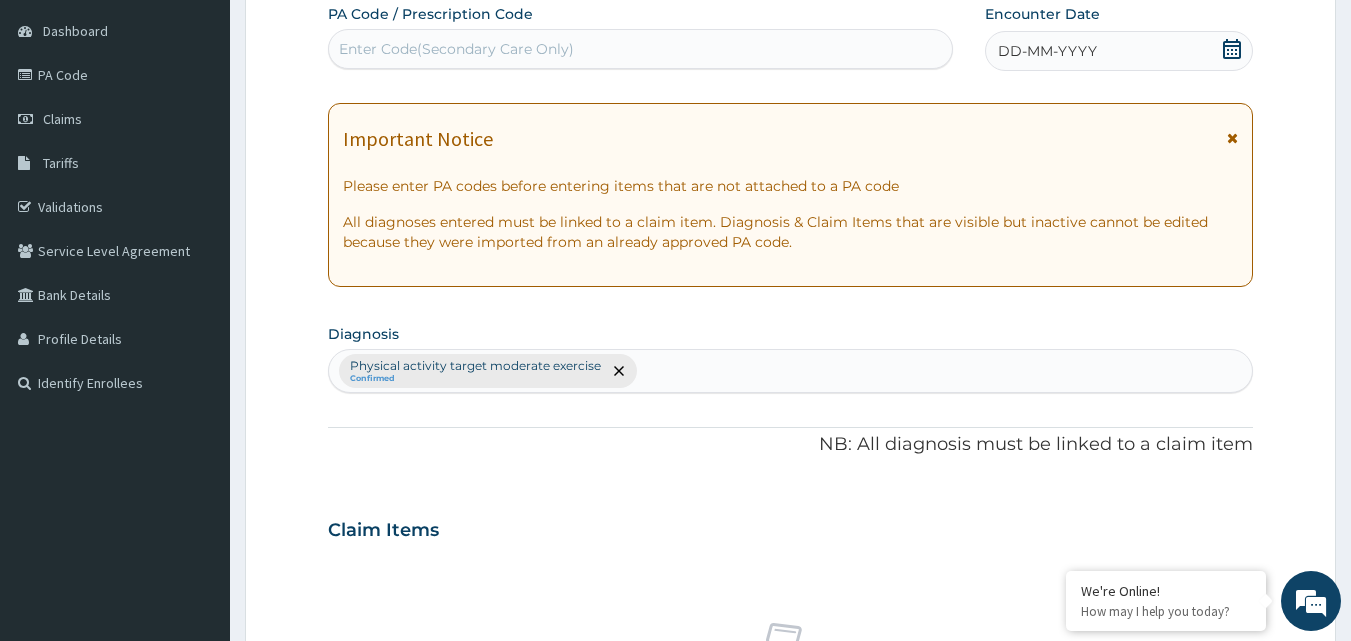 click on "DD-MM-YYYY" at bounding box center [1047, 51] 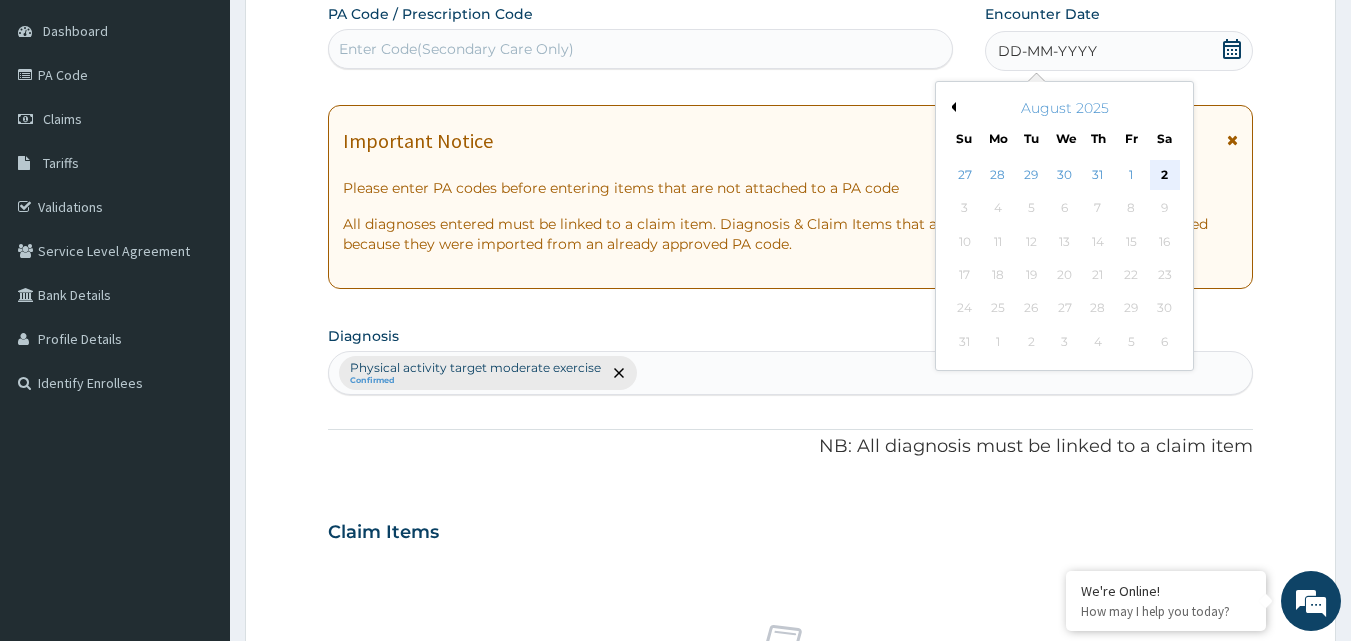 click on "2" at bounding box center [1165, 175] 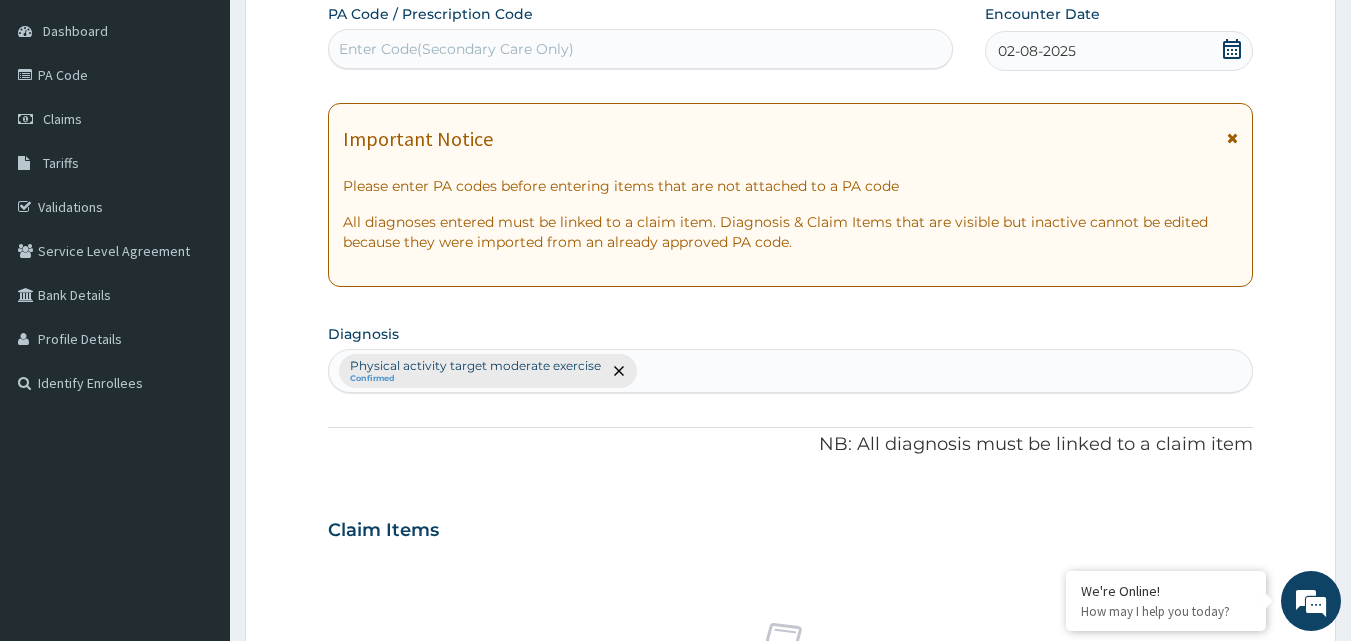 click on "Enter Code(Secondary Care Only)" at bounding box center [456, 49] 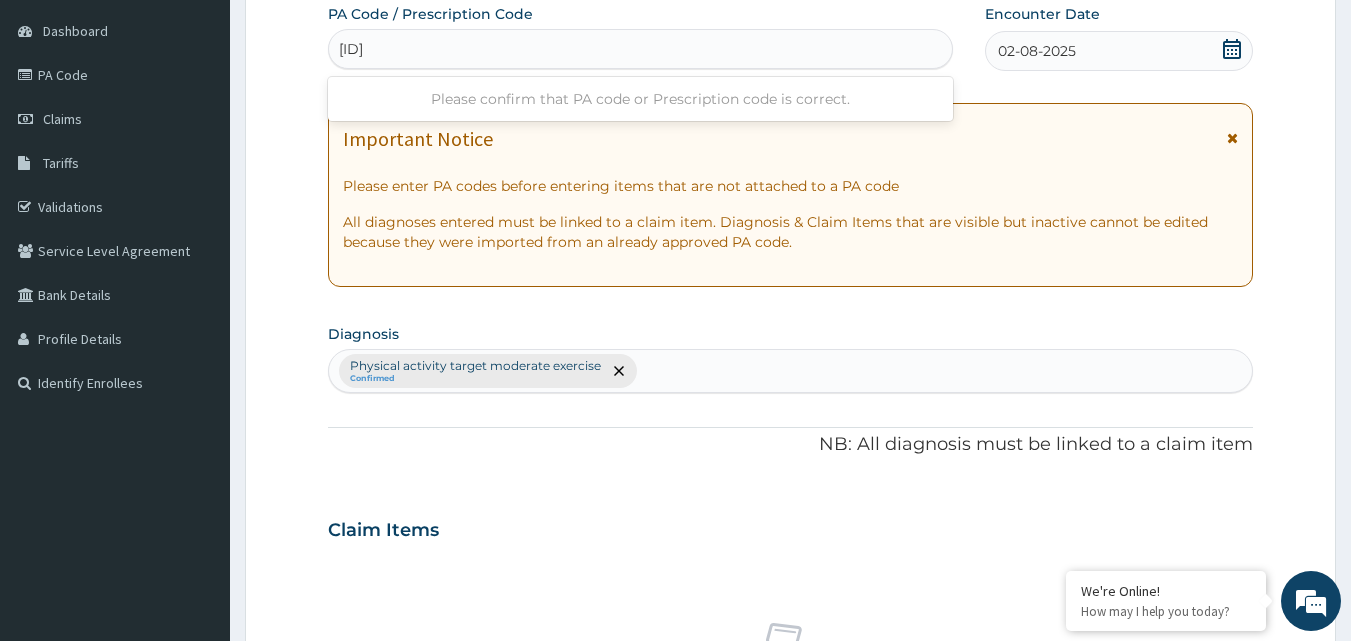 type on "PA/DEE16D" 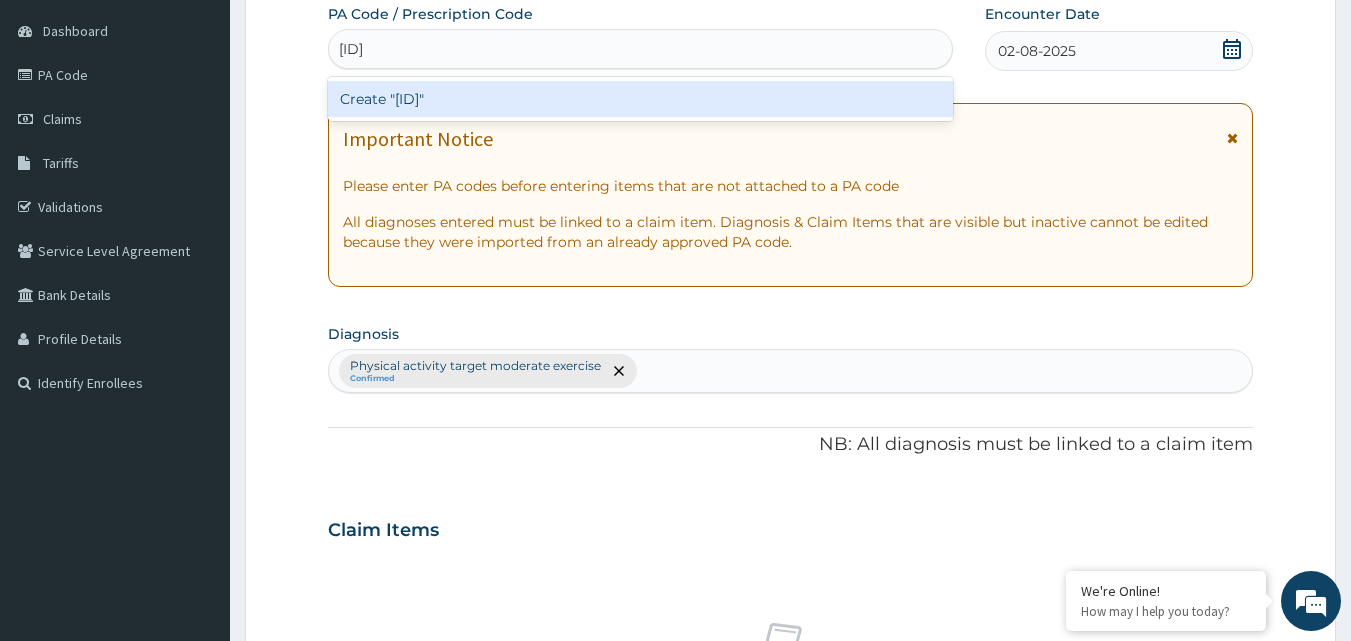 click on "Create "PA/DEE16D"" at bounding box center [641, 99] 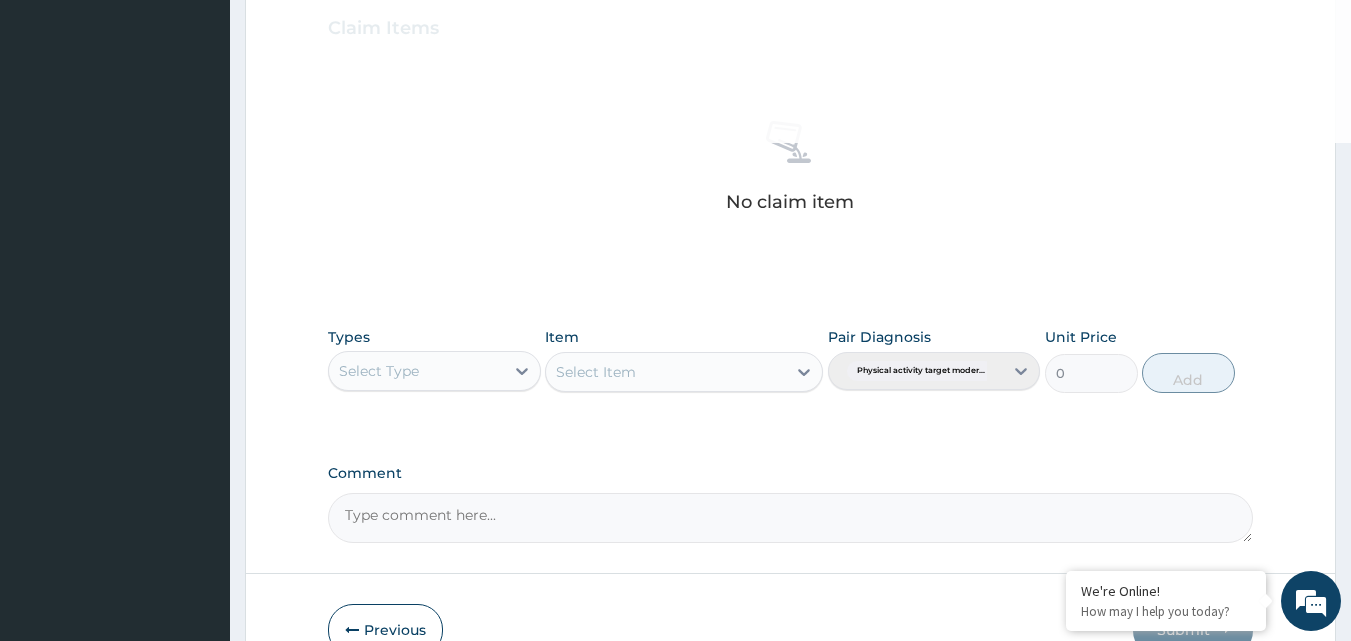 scroll, scrollTop: 801, scrollLeft: 0, axis: vertical 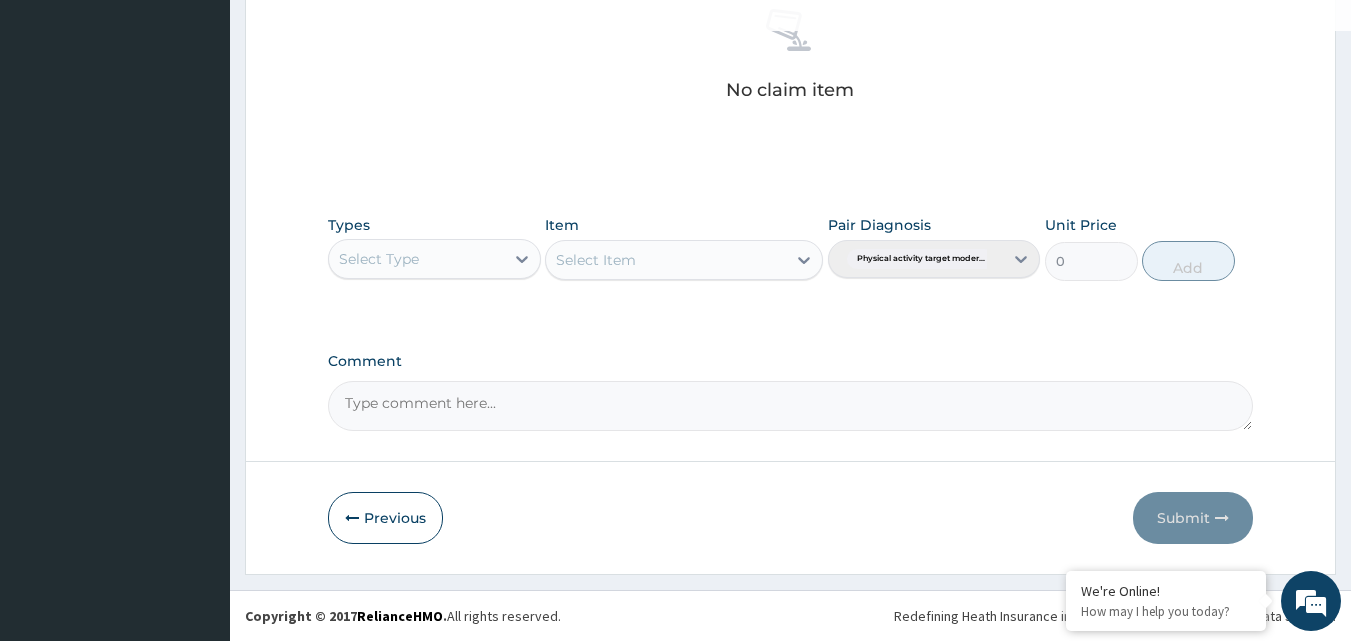 click on "Select Type" at bounding box center [379, 259] 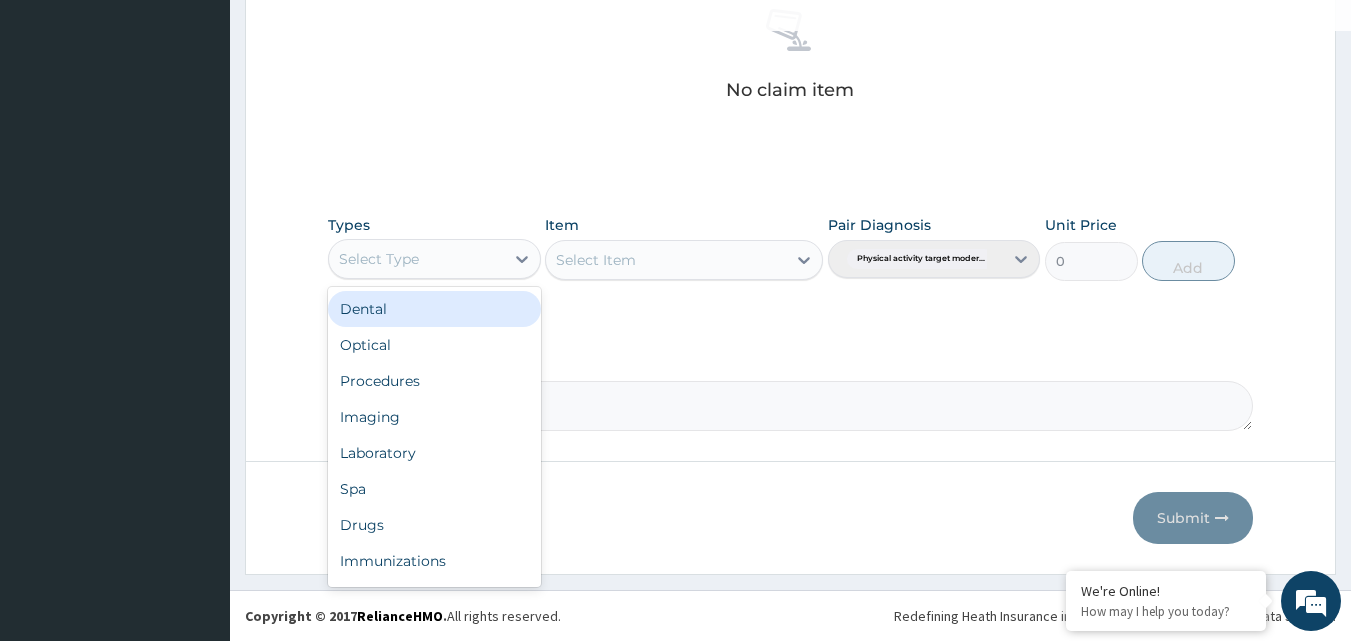 type on "G" 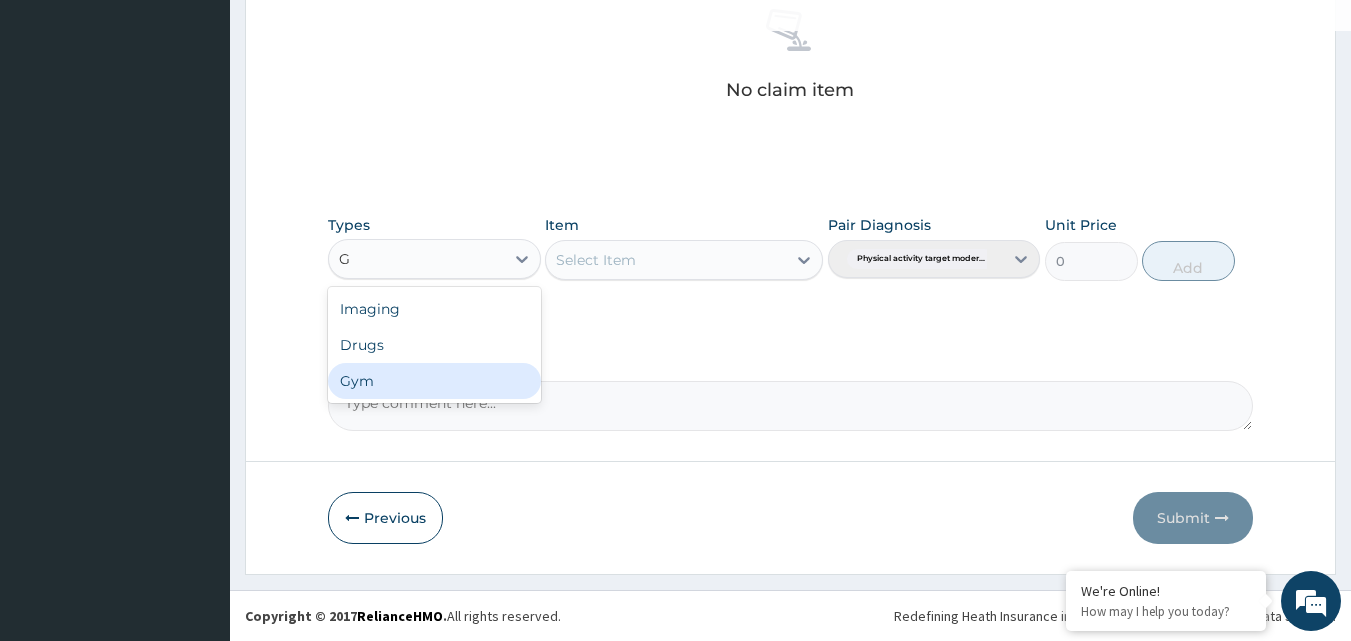 click on "Gym" at bounding box center [434, 381] 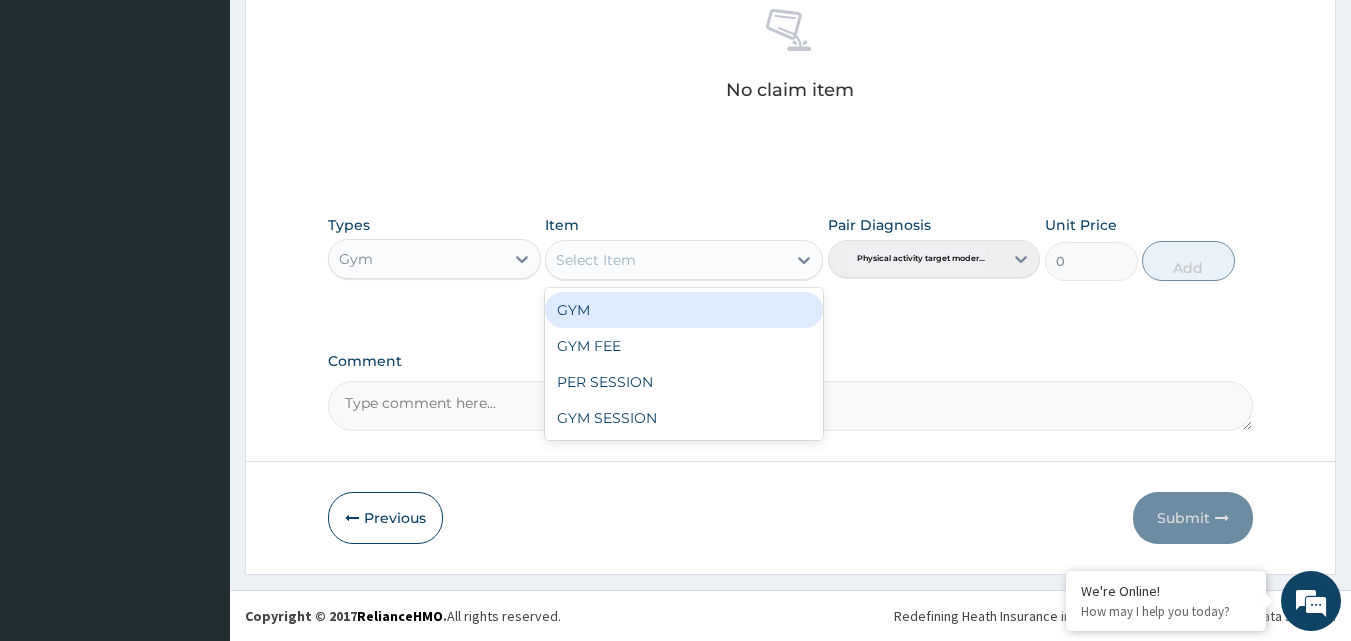 click on "Select Item" at bounding box center (596, 260) 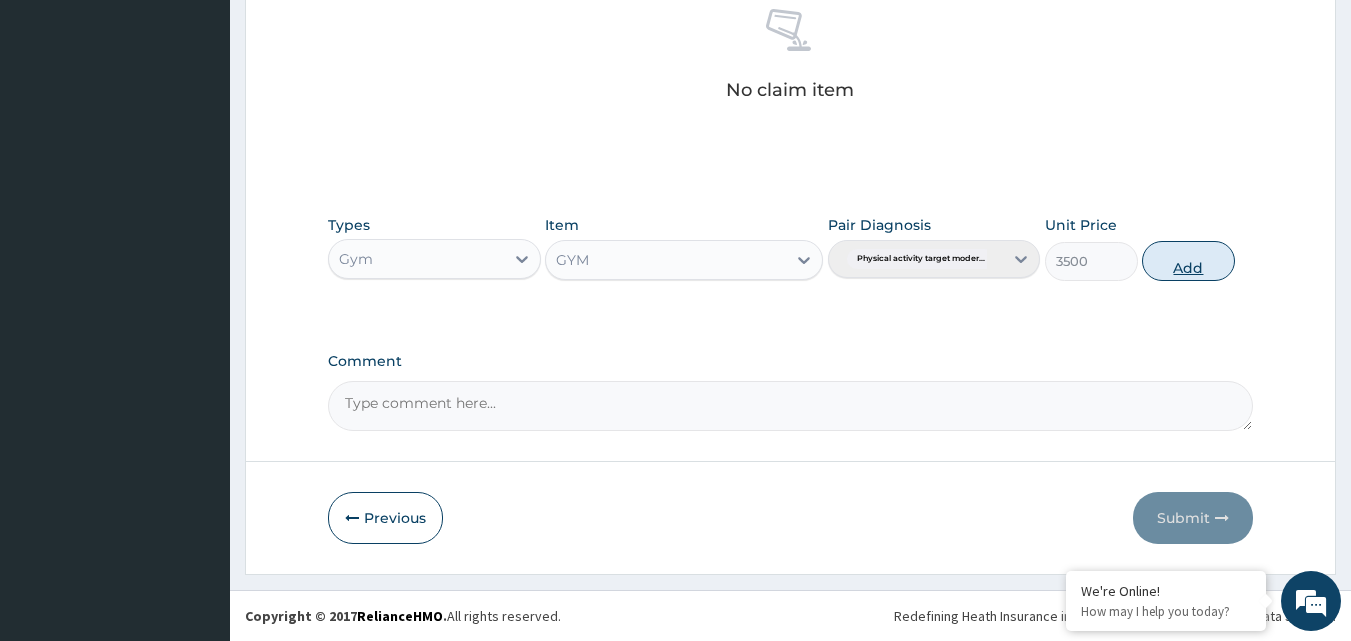 click on "Add" at bounding box center [1188, 261] 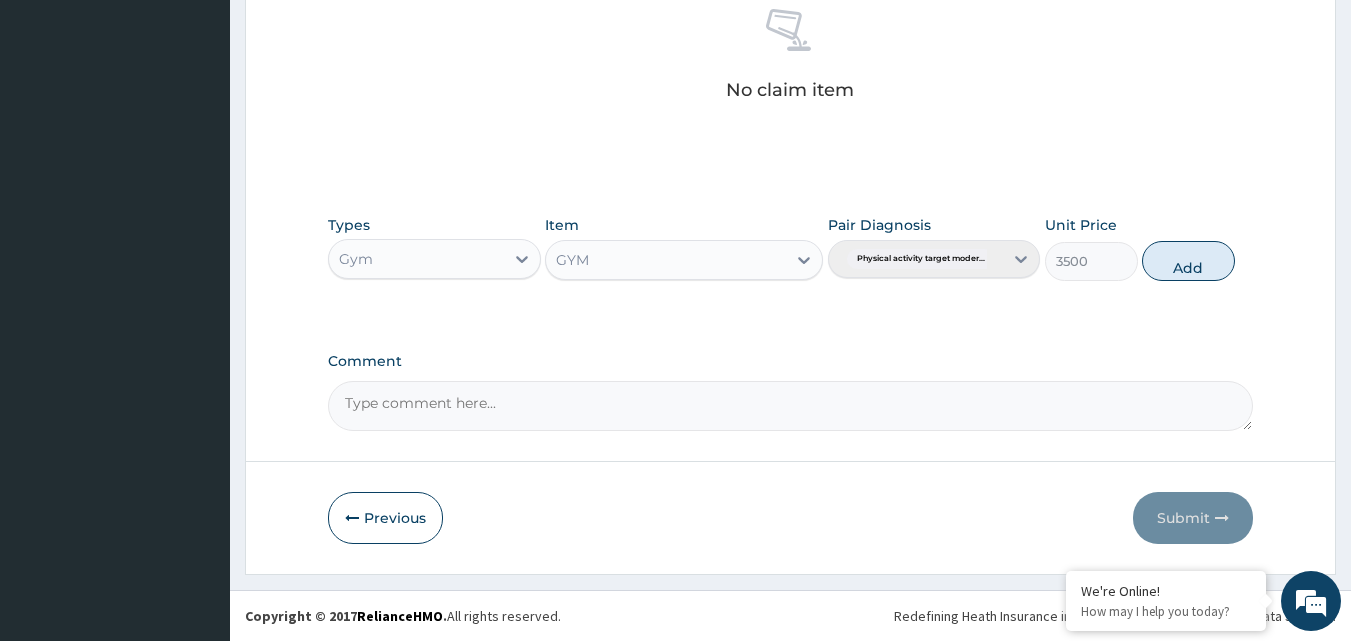 type on "0" 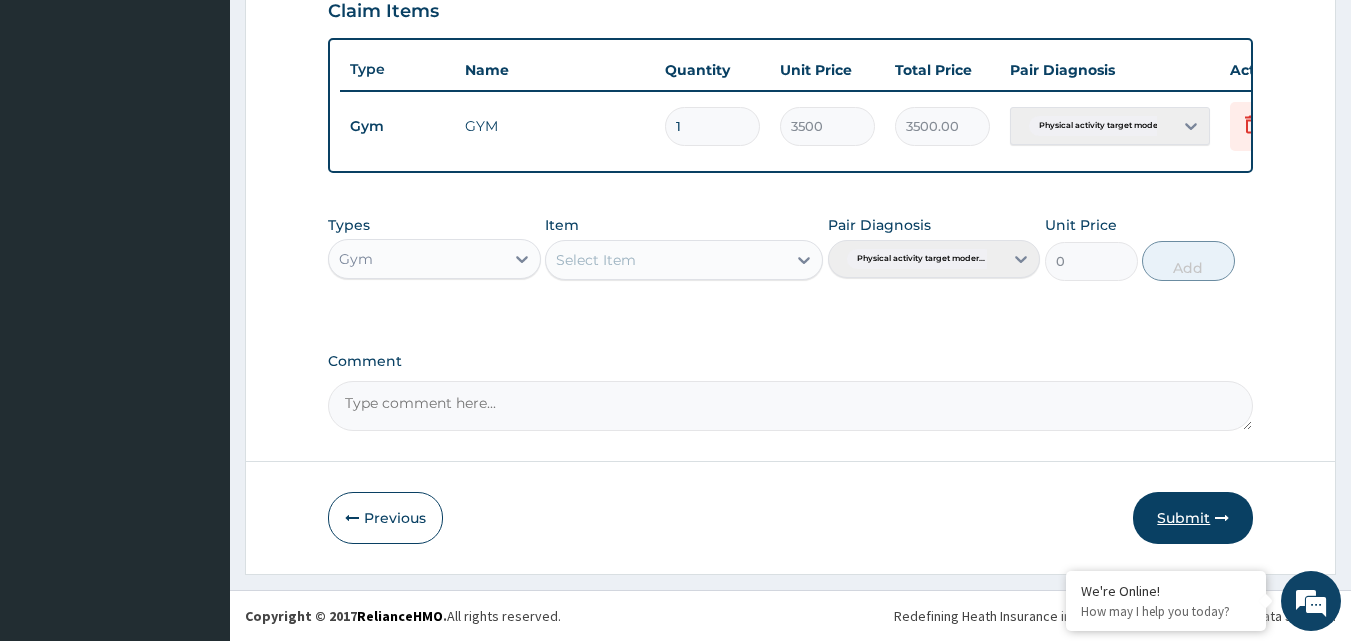 click at bounding box center [1222, 518] 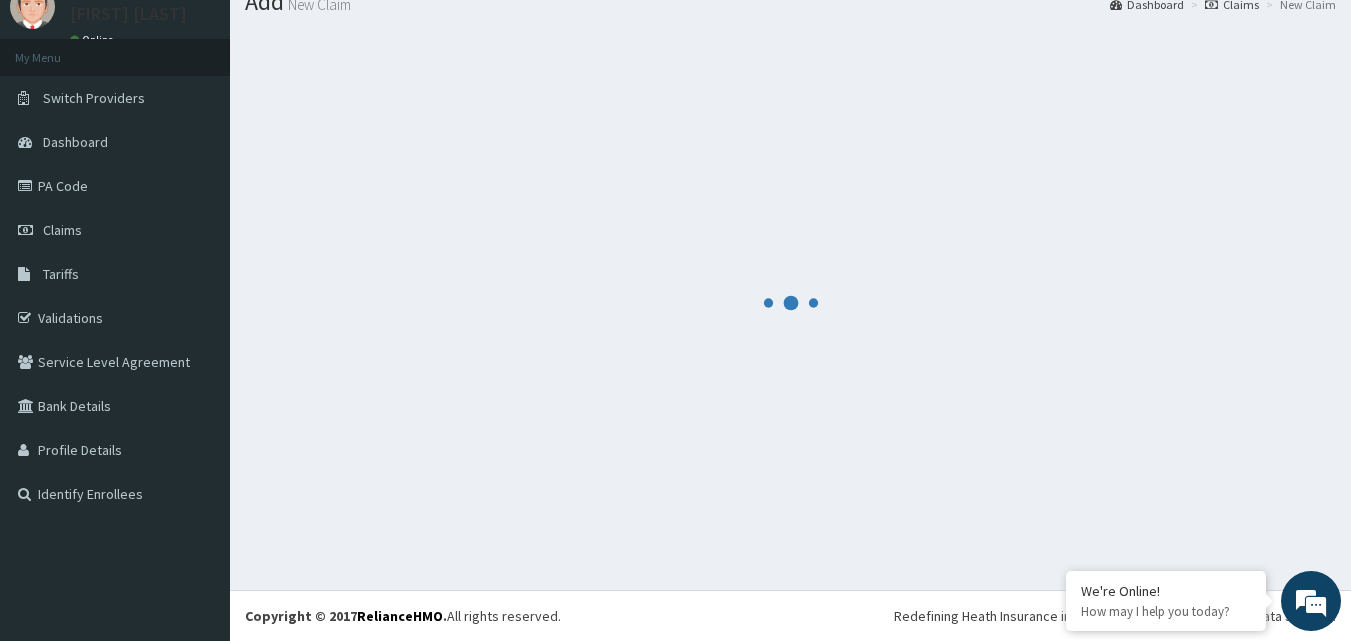 scroll, scrollTop: 721, scrollLeft: 0, axis: vertical 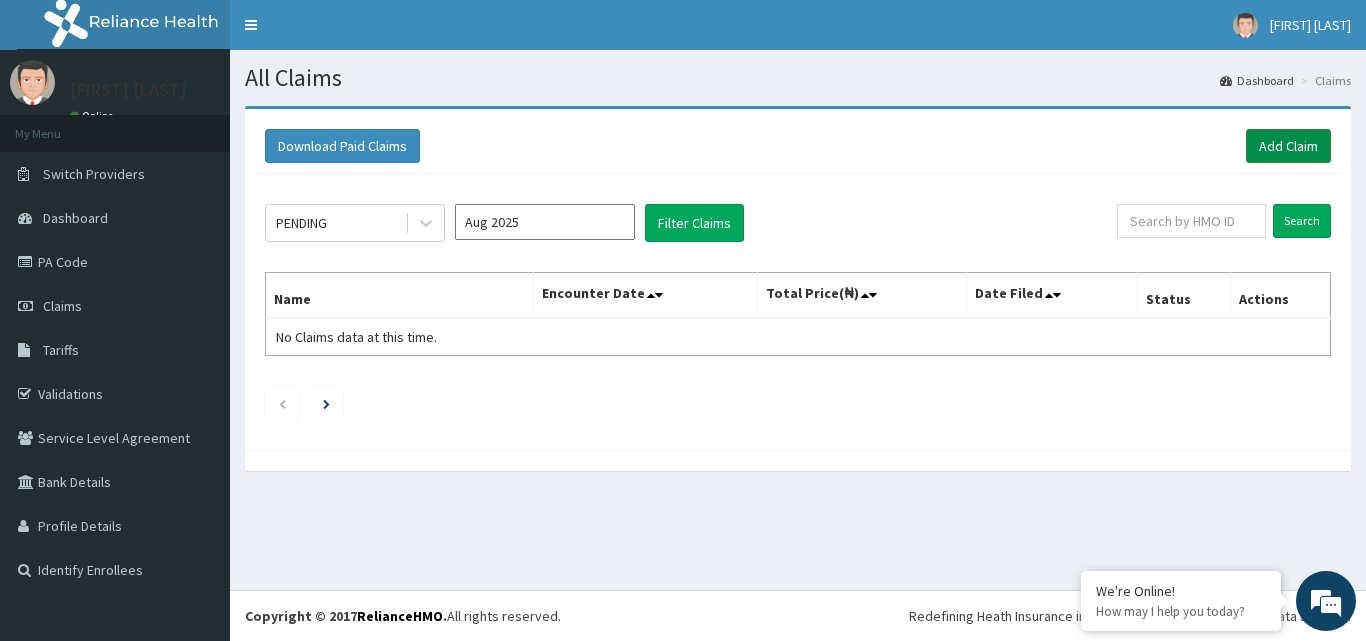 click on "Add Claim" at bounding box center [1288, 146] 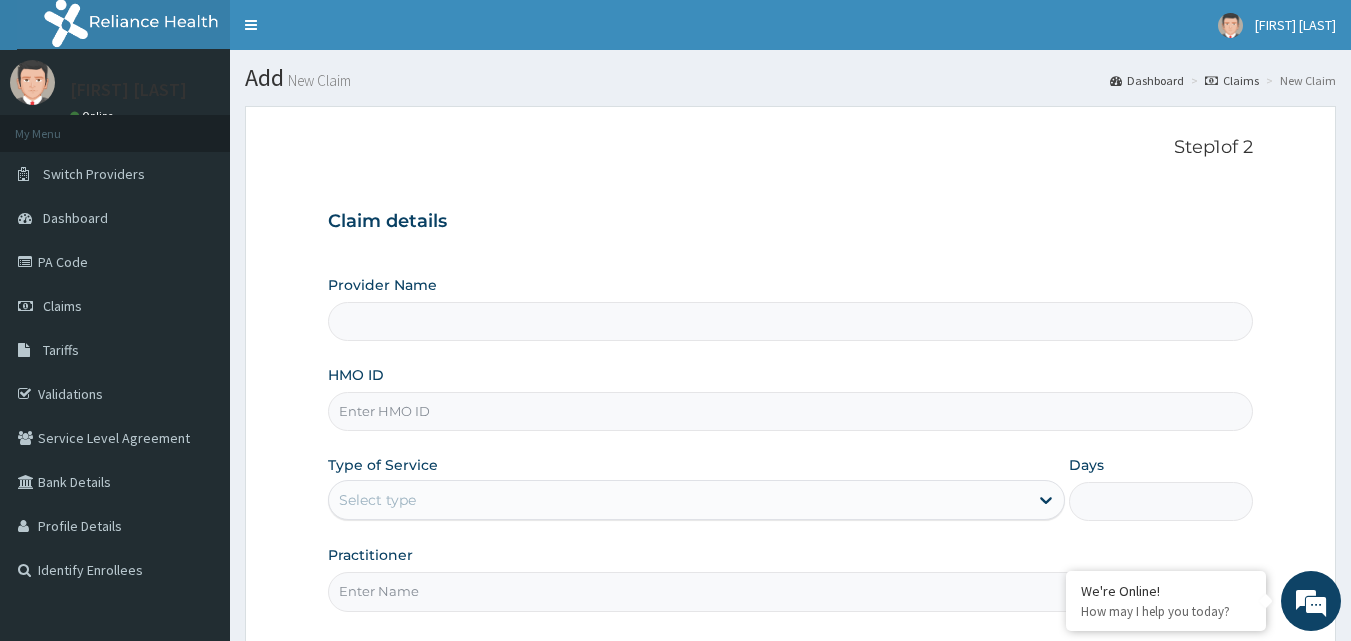 scroll, scrollTop: 0, scrollLeft: 0, axis: both 